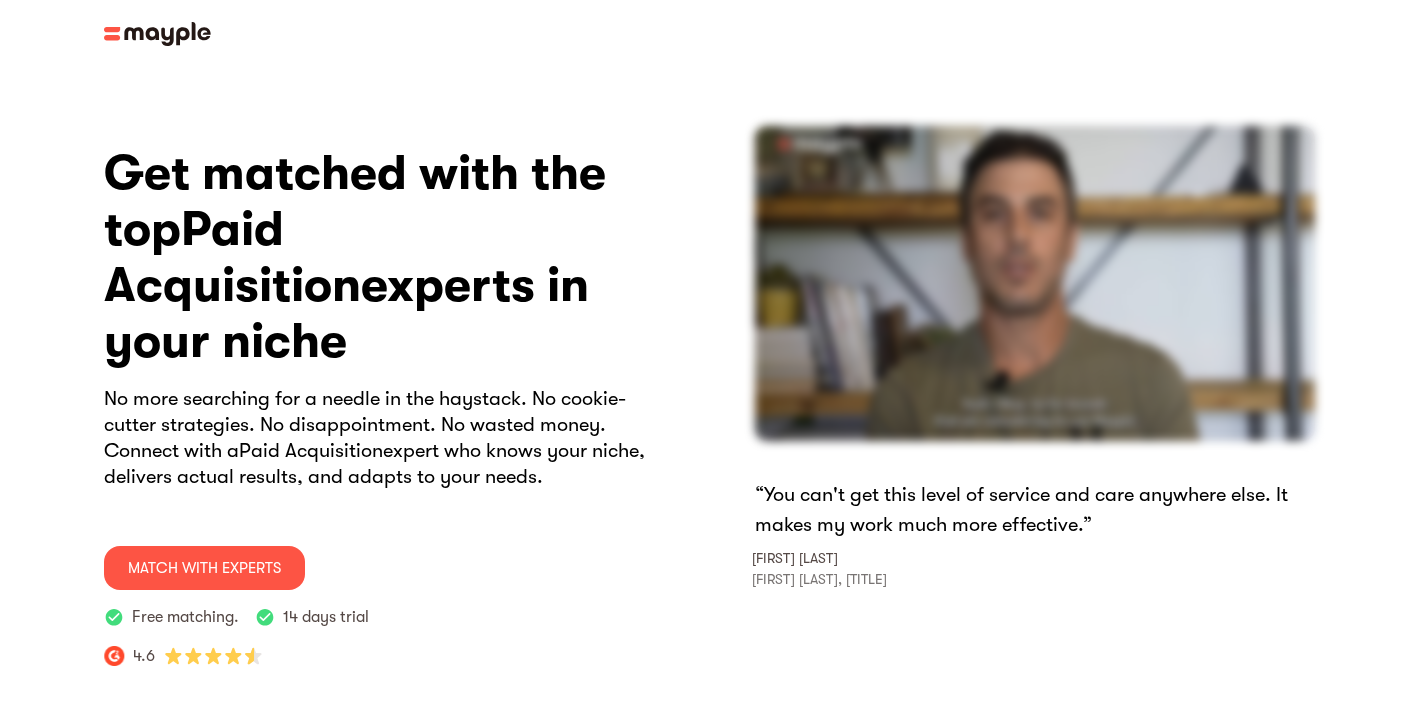 scroll, scrollTop: 0, scrollLeft: 0, axis: both 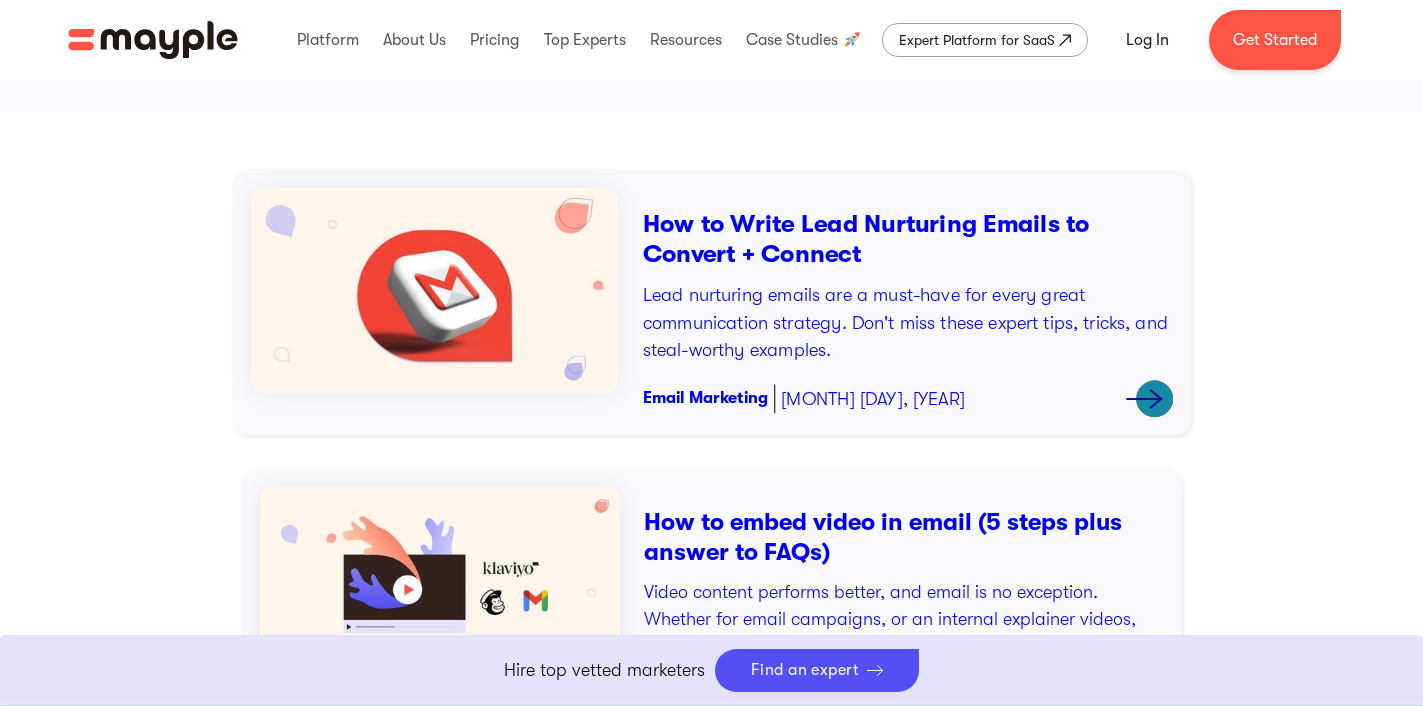 click on "How to Write Lead Nurturing Emails to Convert + Connect" at bounding box center (907, 238) 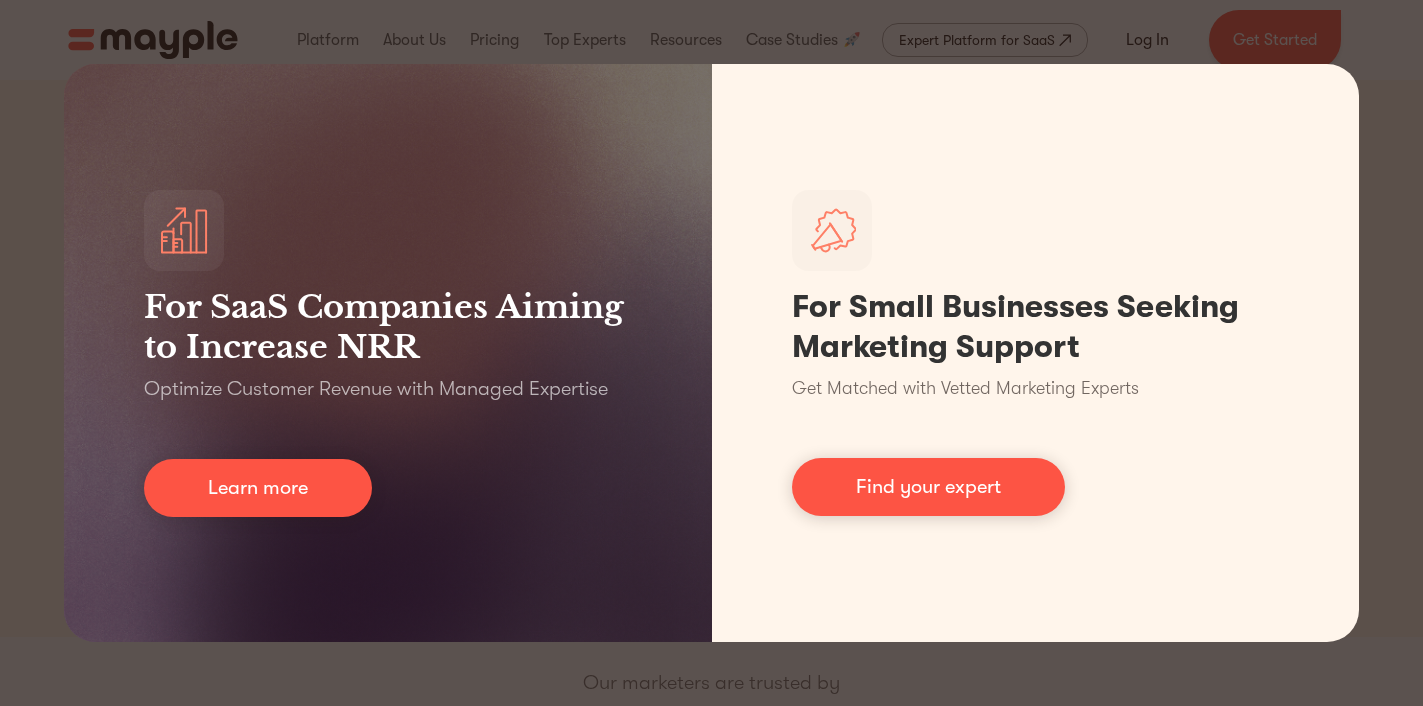 scroll, scrollTop: 0, scrollLeft: 0, axis: both 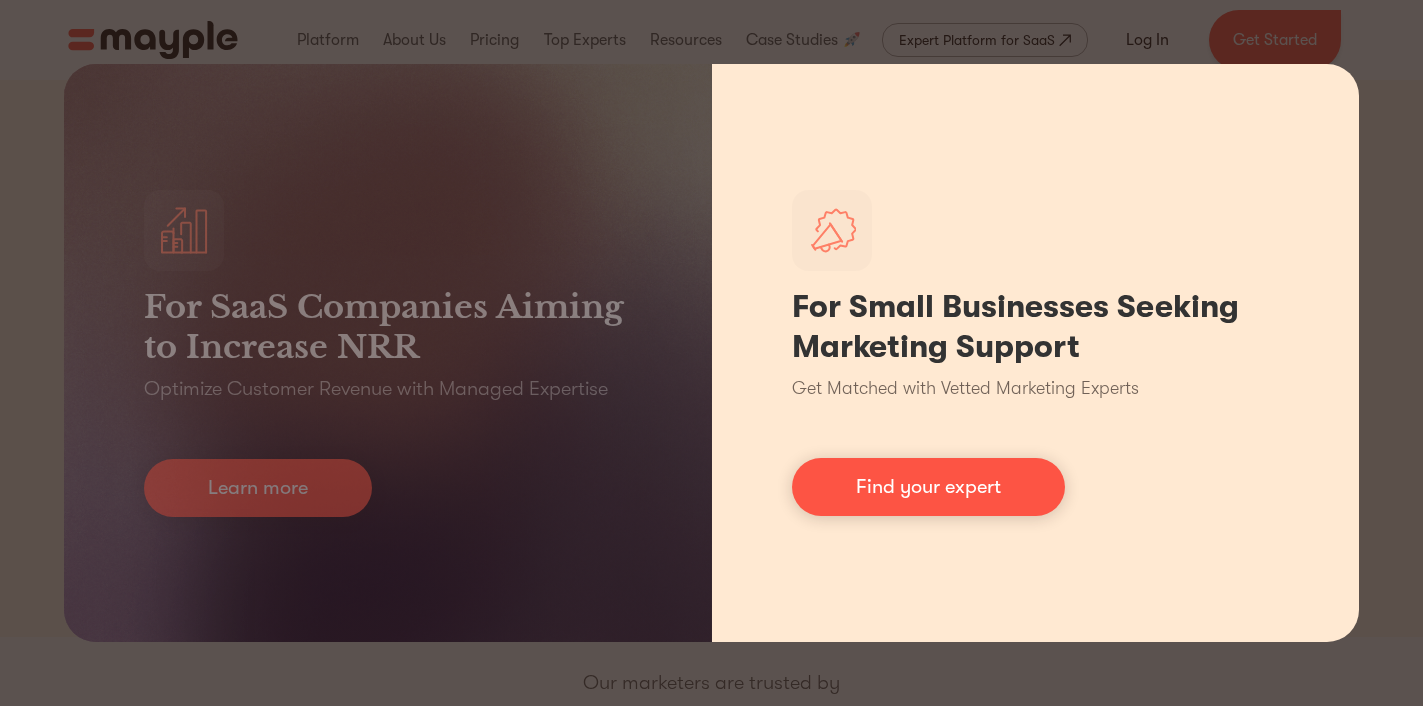 click on "For Small Businesses Seeking Marketing Support Get Matched with Vetted Marketing Experts Find your expert" at bounding box center [1036, 353] 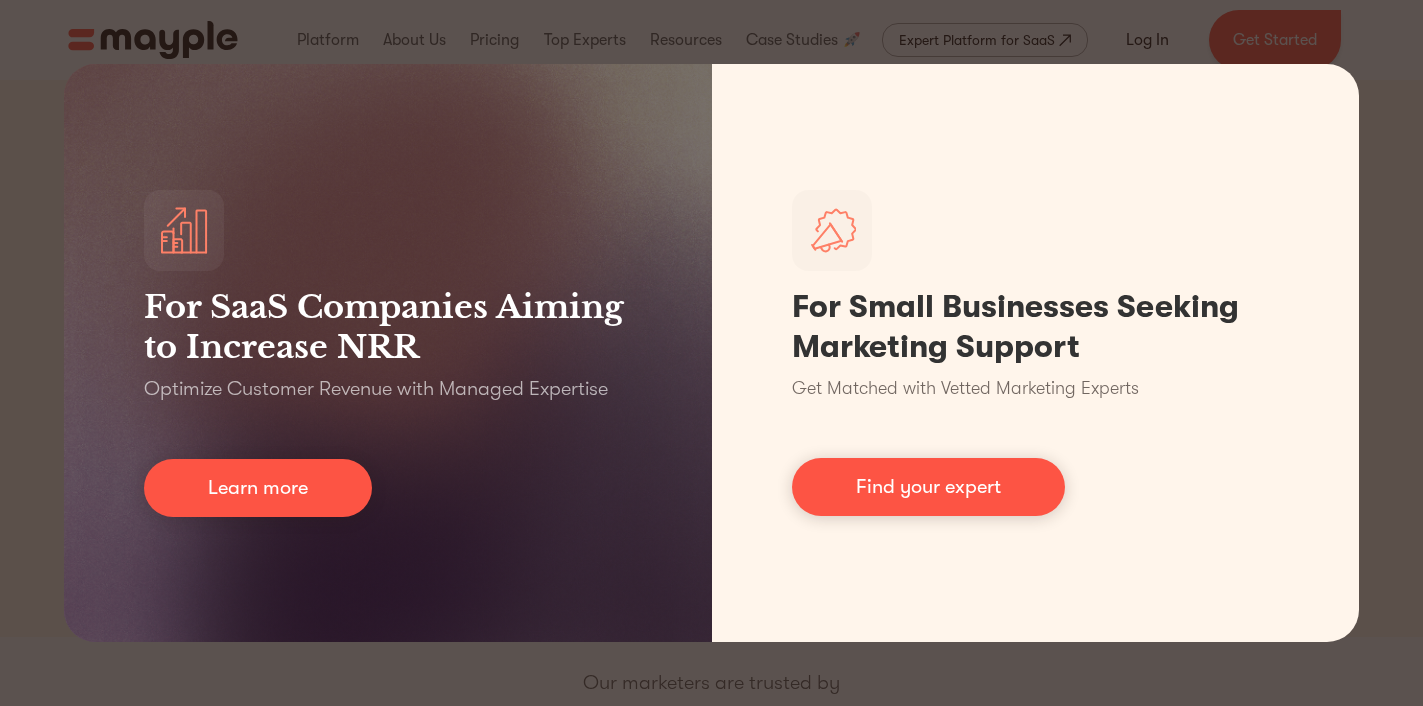 click on "For SaaS Companies Aiming to Increase NRR Optimize Customer Revenue with Managed Expertise Learn more For Small Businesses Seeking Marketing Support Get Matched with Vetted Marketing Experts Find your expert" at bounding box center (711, 353) 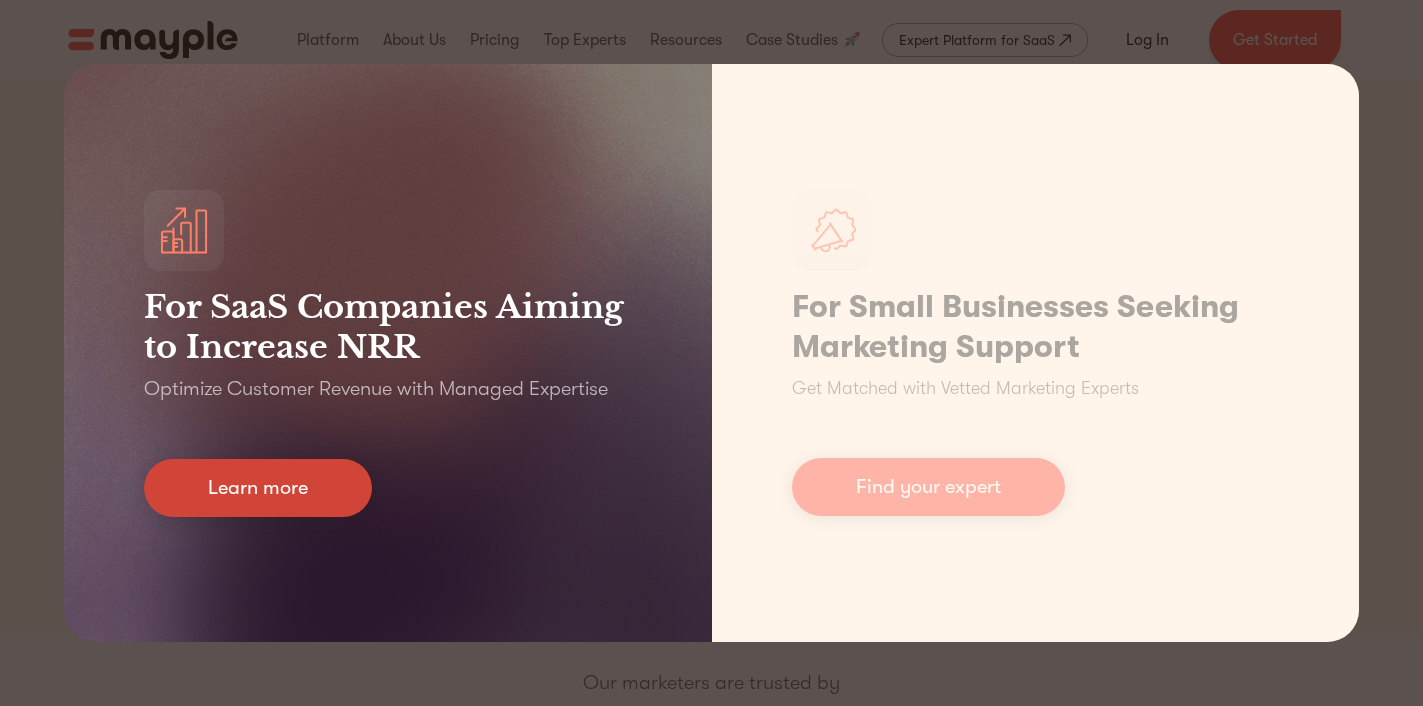 click on "Learn more" at bounding box center [258, 488] 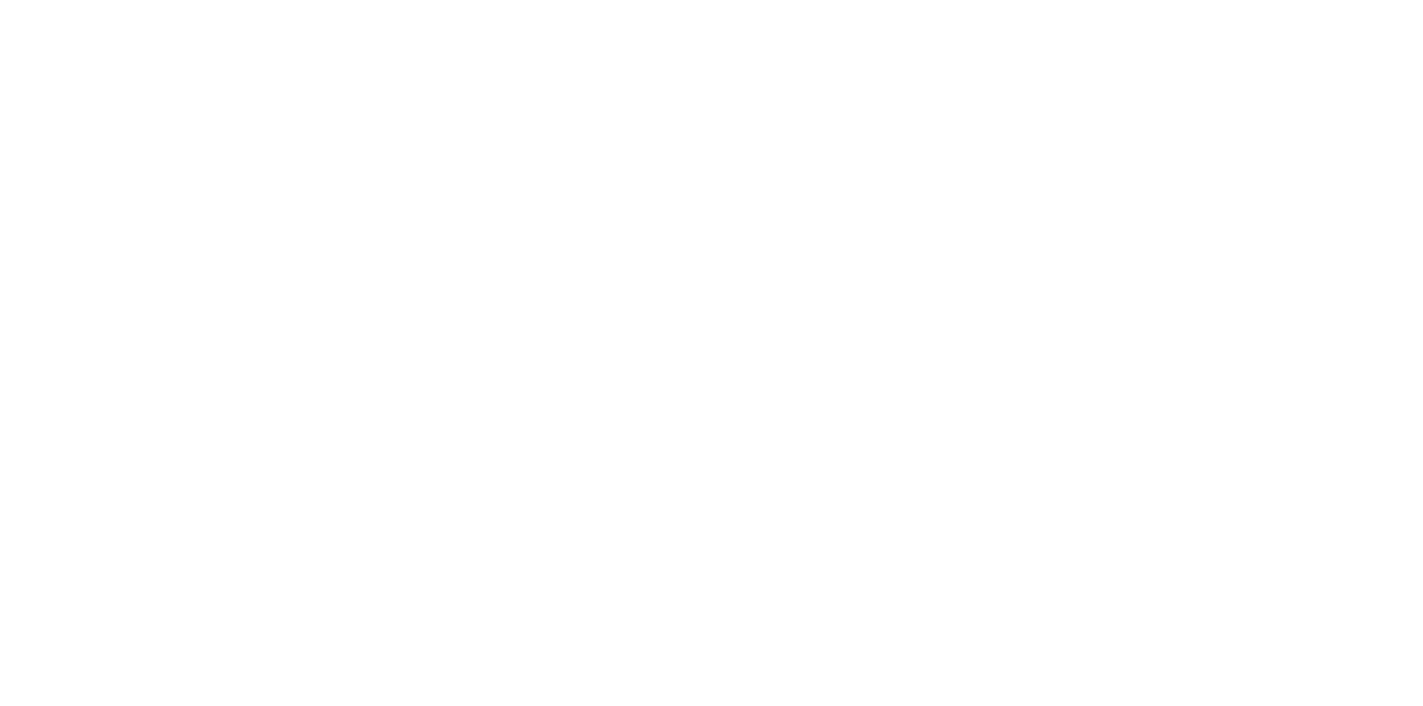 scroll, scrollTop: 0, scrollLeft: 0, axis: both 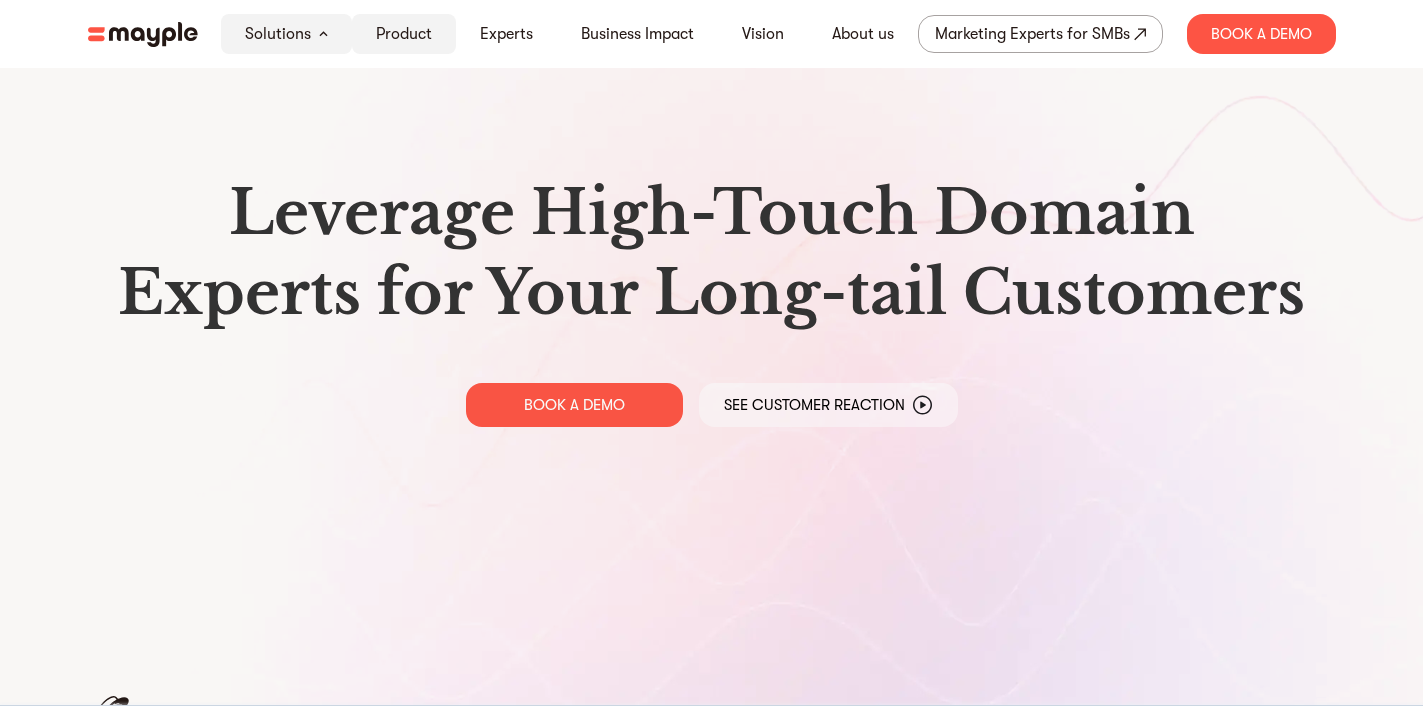 click on "Product" at bounding box center (404, 34) 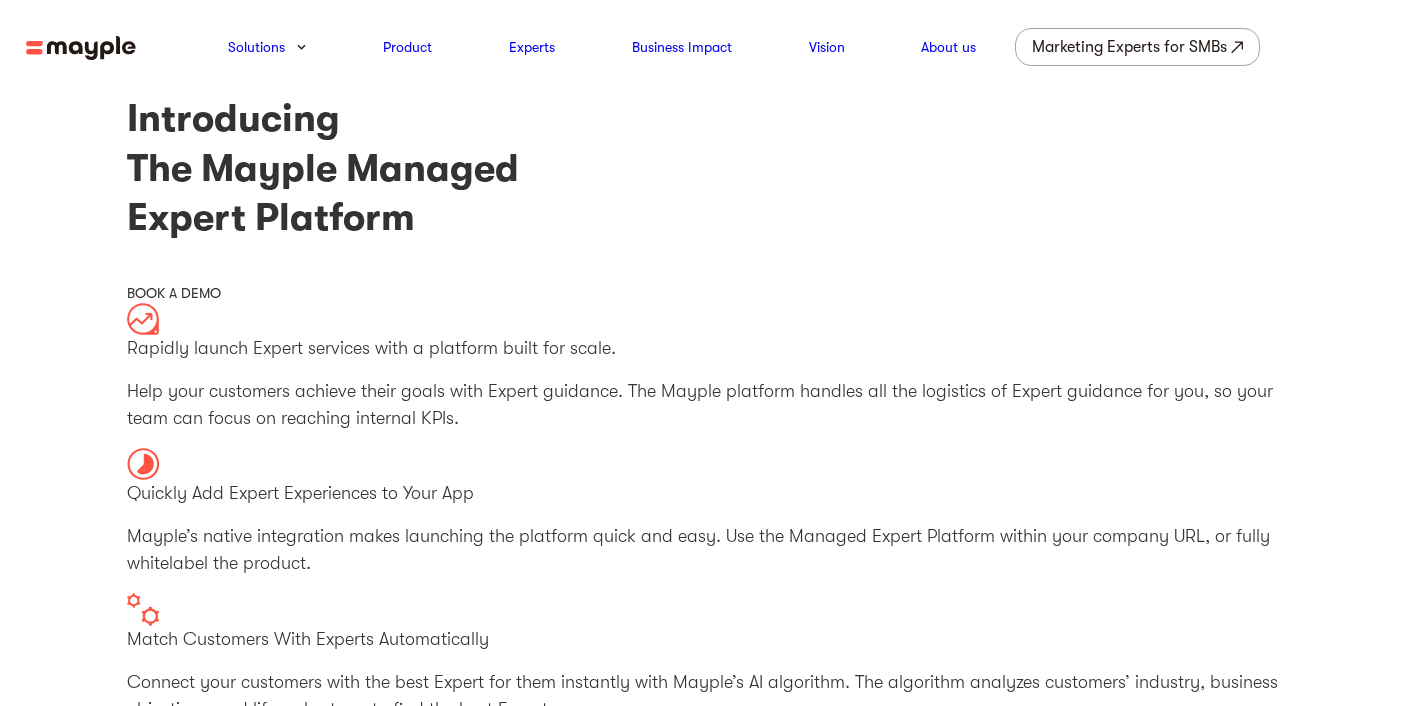scroll, scrollTop: 0, scrollLeft: 0, axis: both 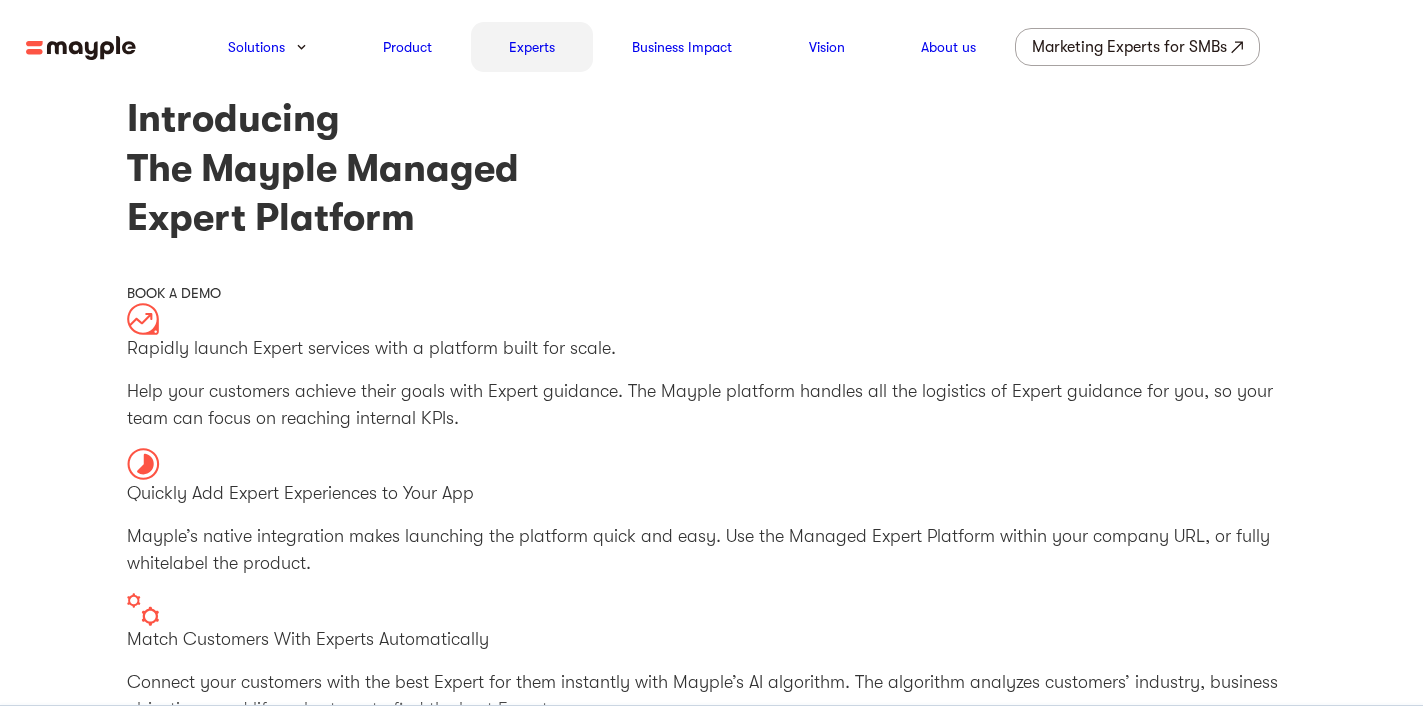 click on "Experts" at bounding box center [532, 47] 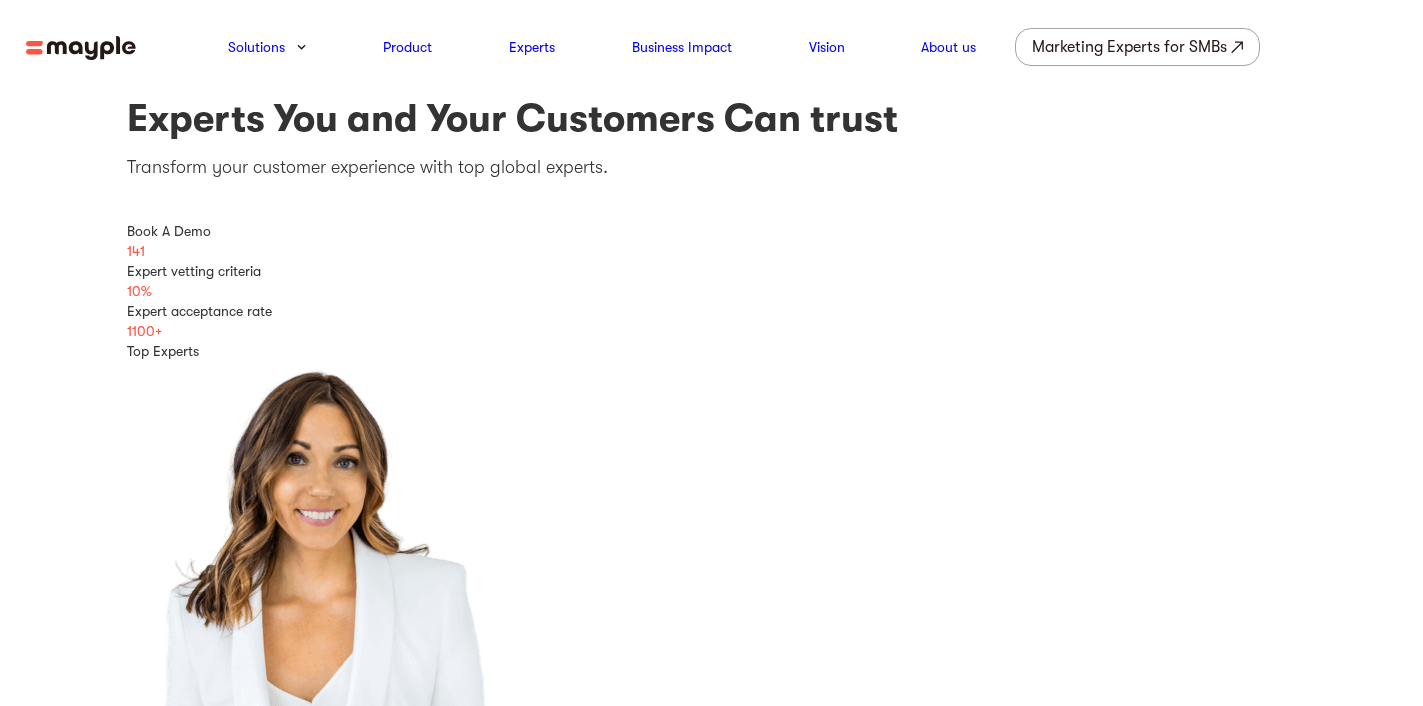 scroll, scrollTop: 0, scrollLeft: 0, axis: both 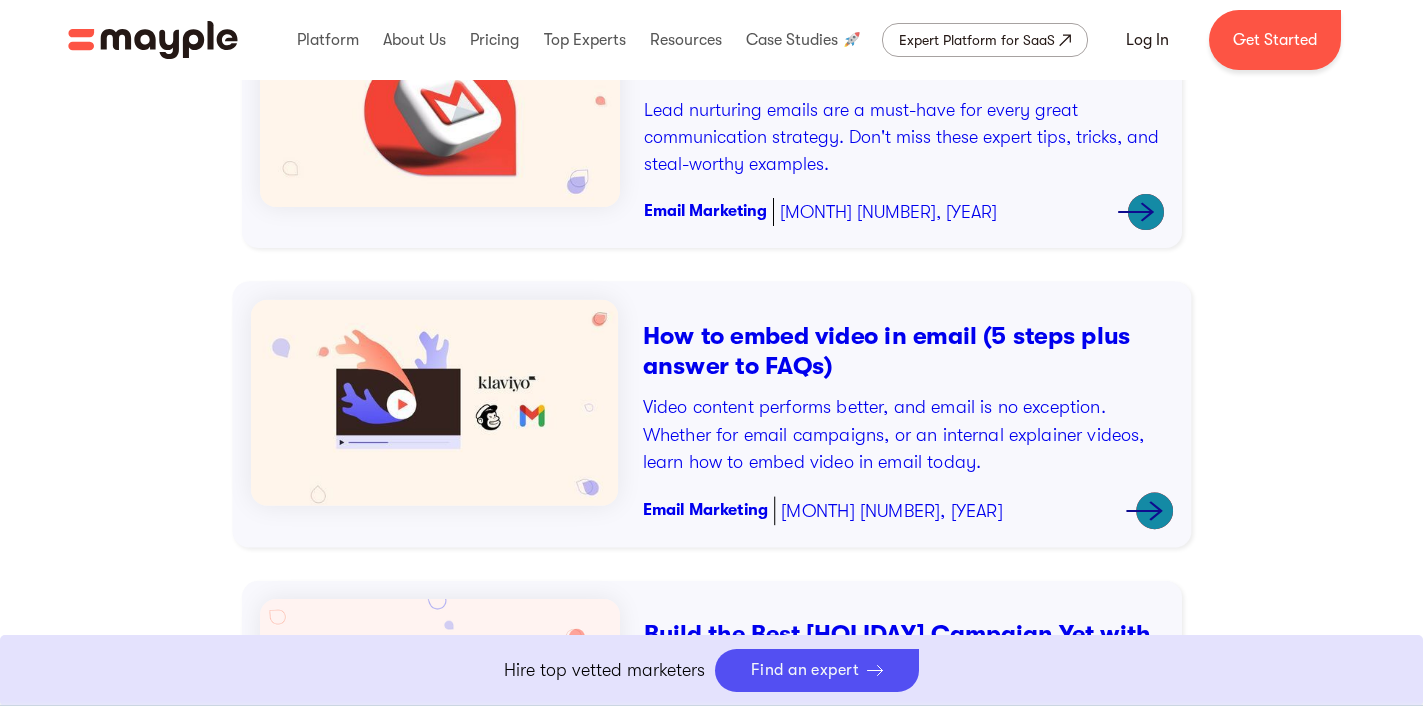 click on "How to embed video in email (5 steps plus answer to FAQs)" at bounding box center (907, 350) 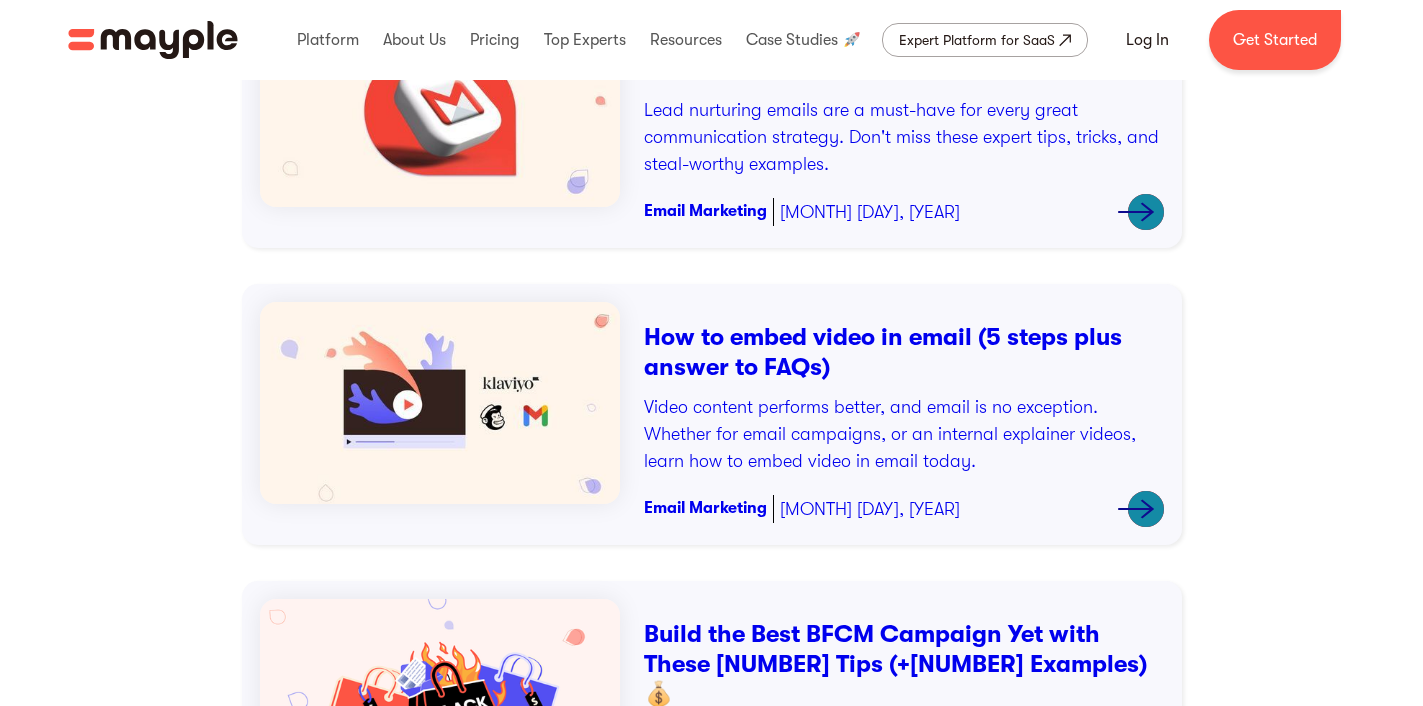 scroll, scrollTop: 663, scrollLeft: 0, axis: vertical 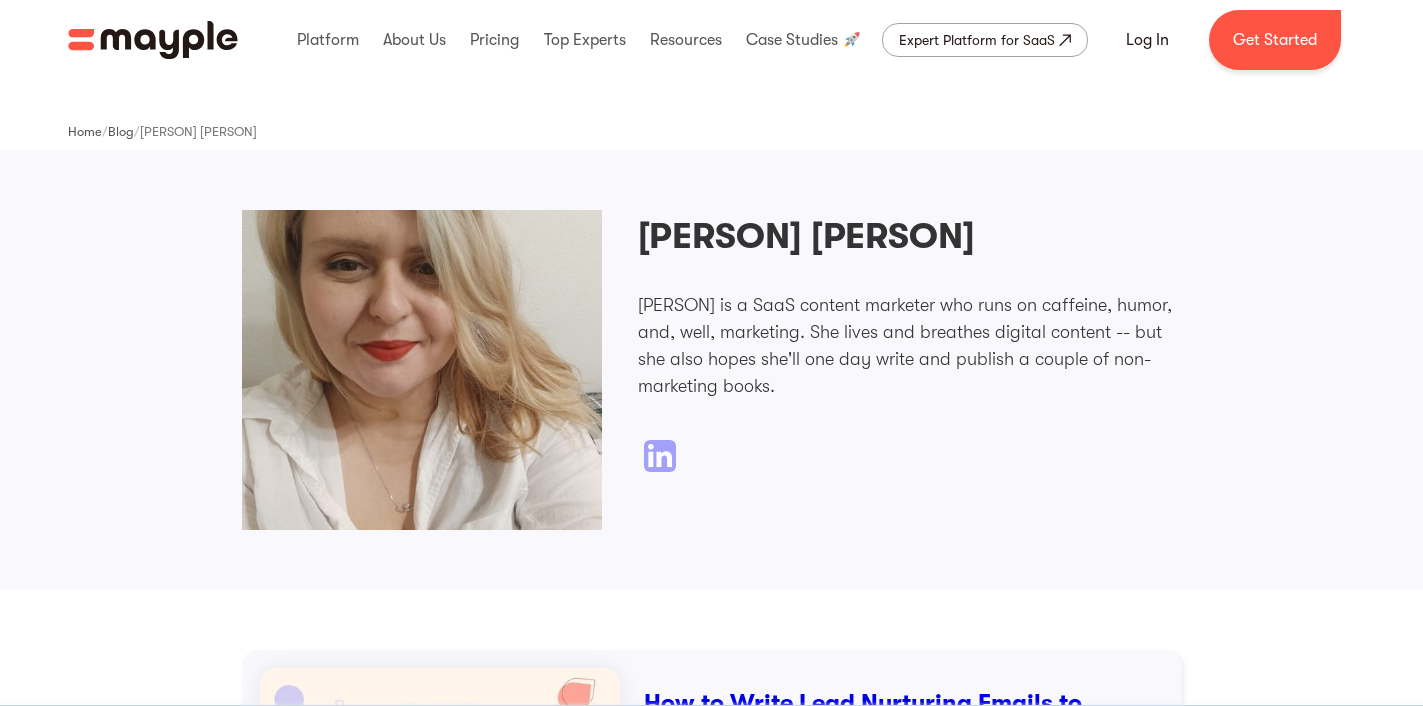 click on "[PERSON] [PERSON]" at bounding box center [806, 237] 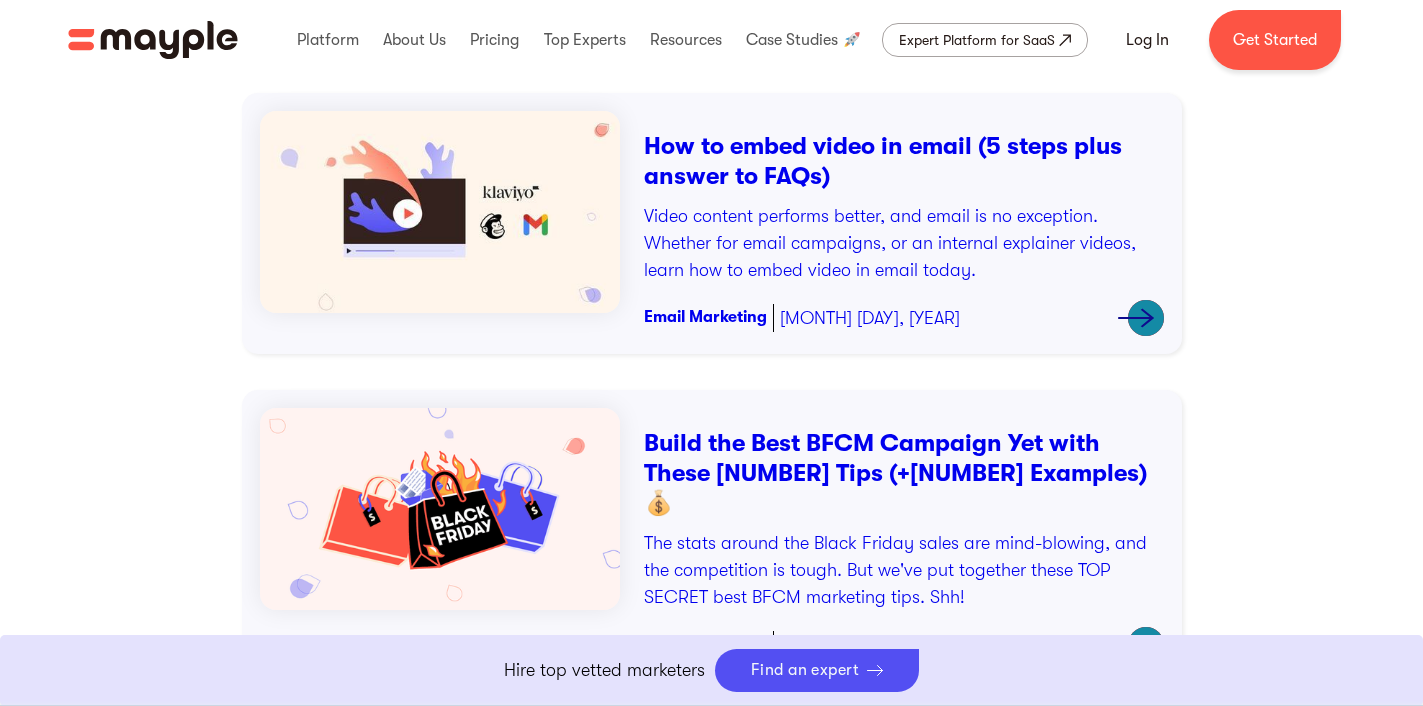 scroll, scrollTop: 1032, scrollLeft: 0, axis: vertical 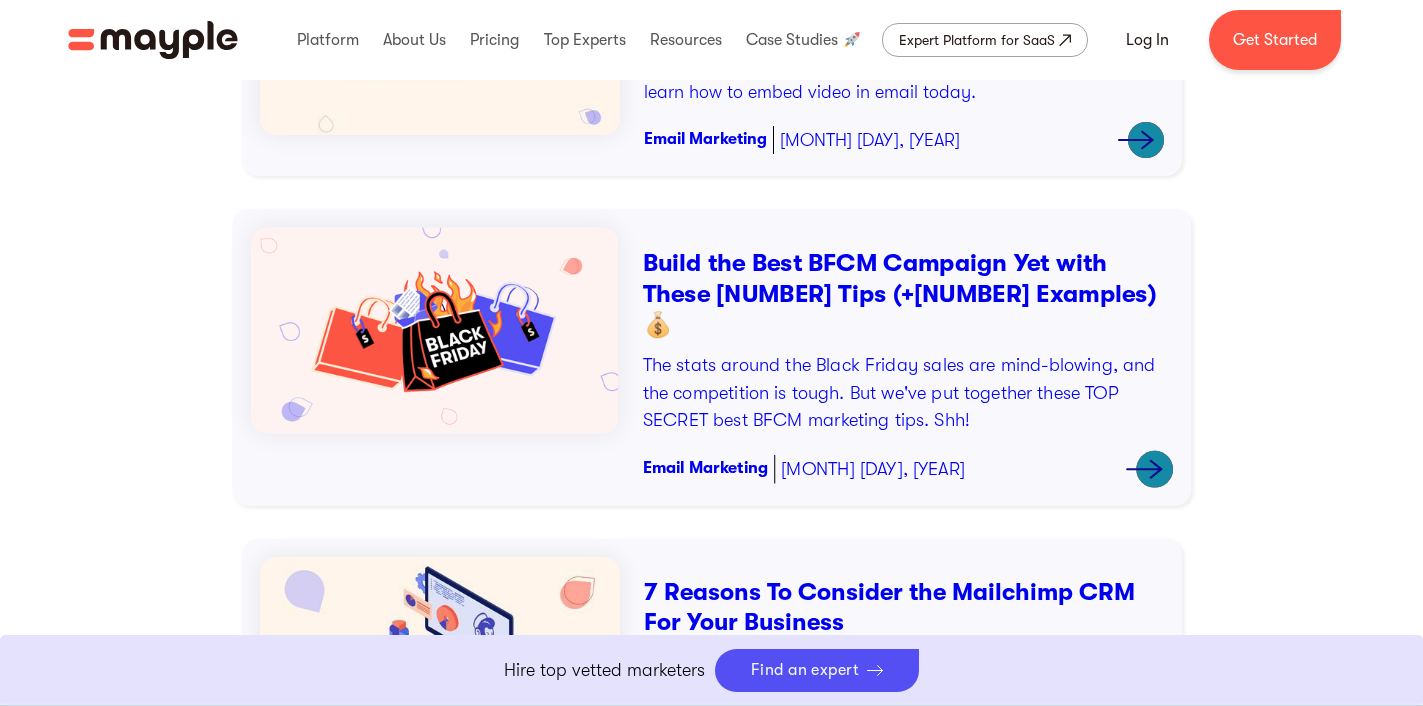 click on "Build the Best BFCM Campaign Yet with These [NUMBER] Tips (+[NUMBER] Examples)💰" at bounding box center (907, 294) 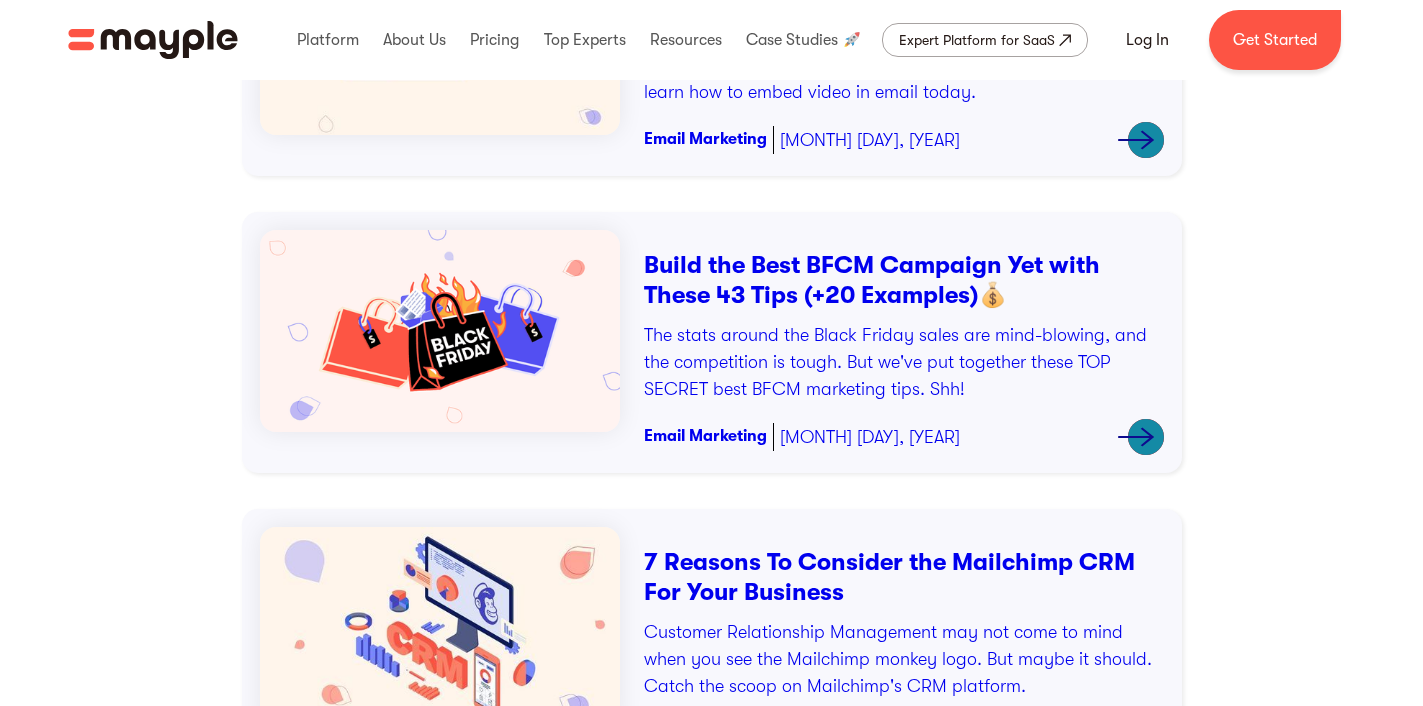 scroll, scrollTop: 0, scrollLeft: 0, axis: both 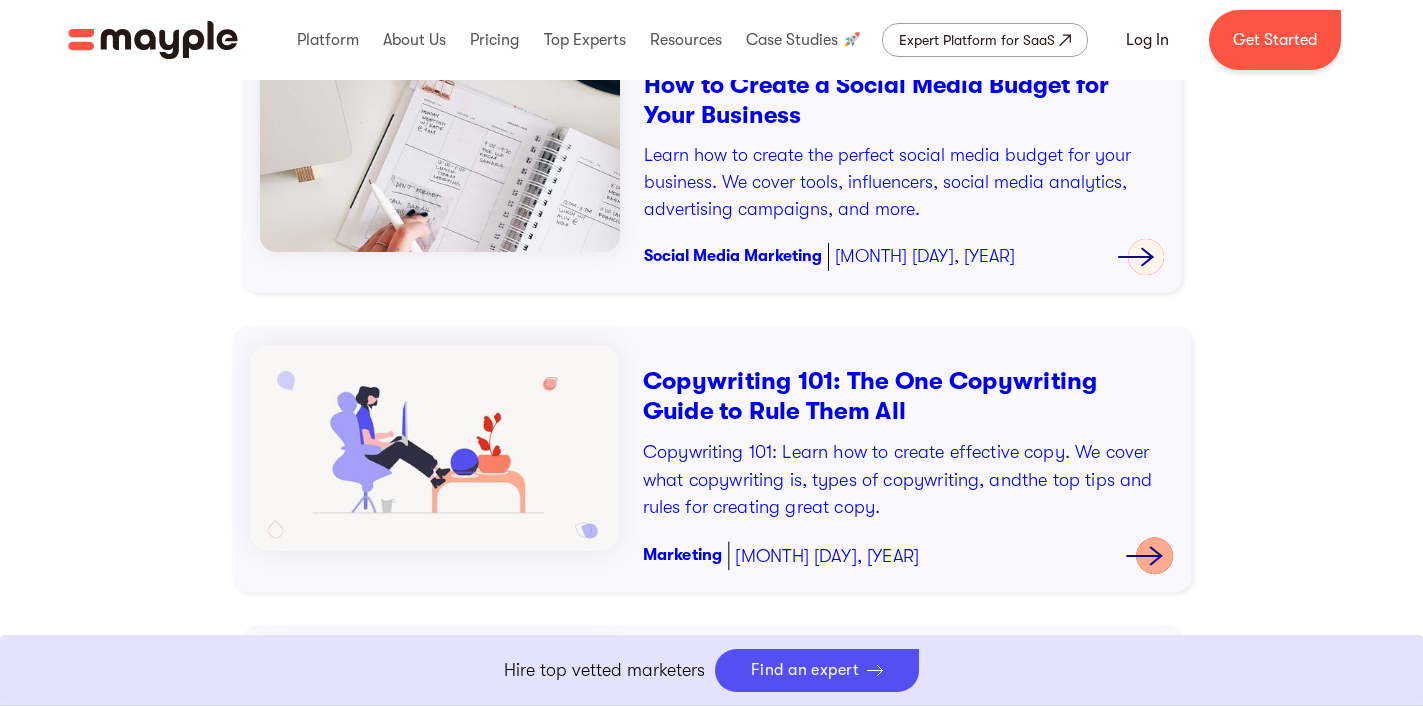 click on "Copywriting 101: The One Copywriting Guide to Rule Them All" at bounding box center [907, 395] 